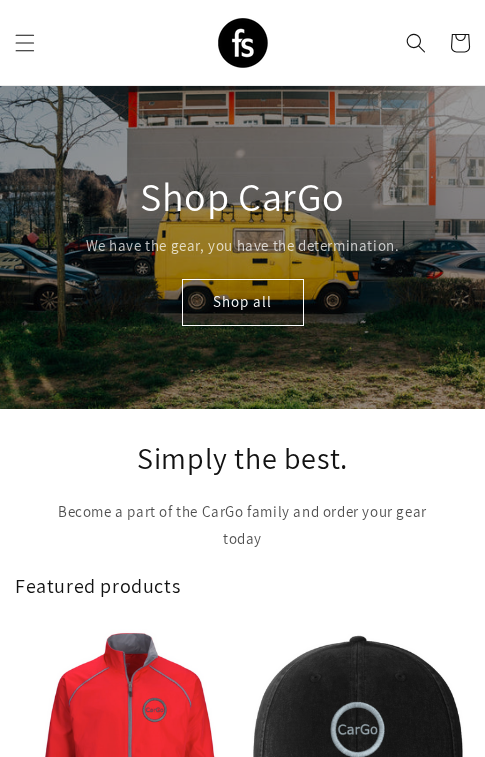 scroll, scrollTop: 0, scrollLeft: 0, axis: both 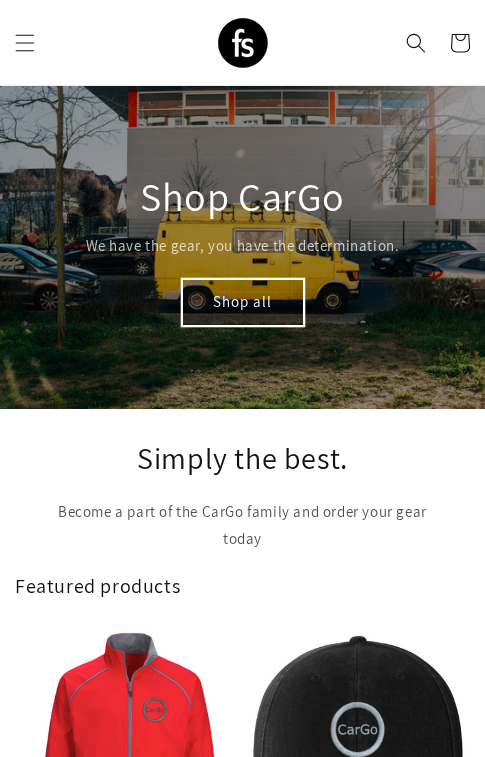 click on "Shop all" at bounding box center (243, 302) 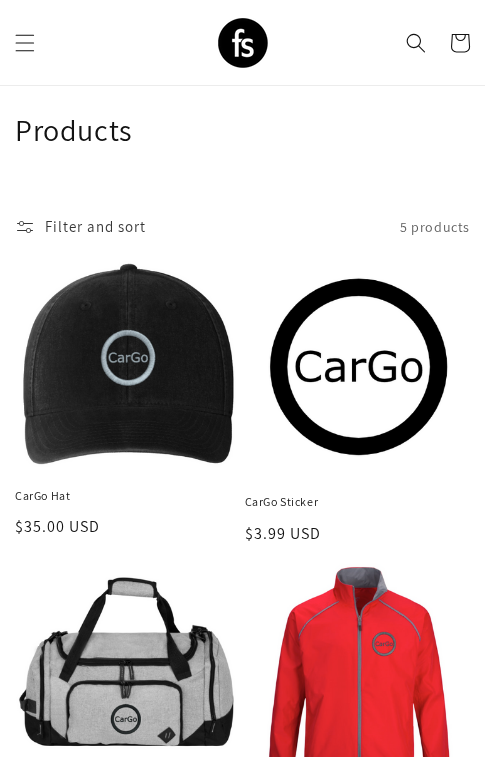 scroll, scrollTop: 29, scrollLeft: 0, axis: vertical 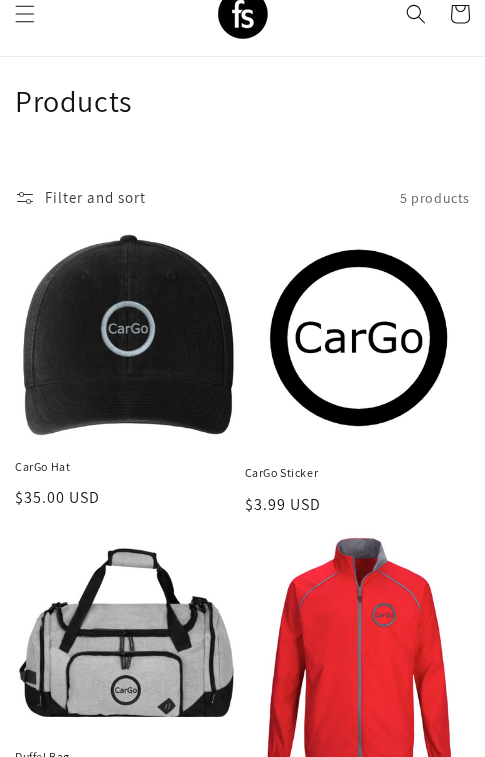 click on "CarGo Sticker" at bounding box center [358, 473] 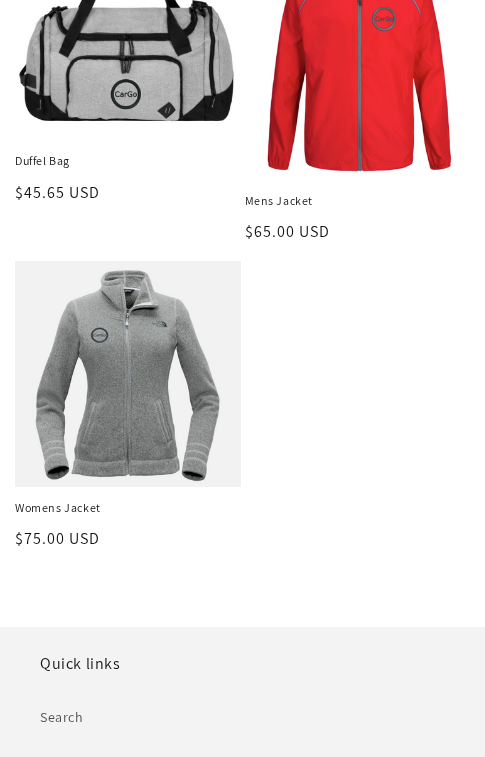 scroll, scrollTop: 659, scrollLeft: 0, axis: vertical 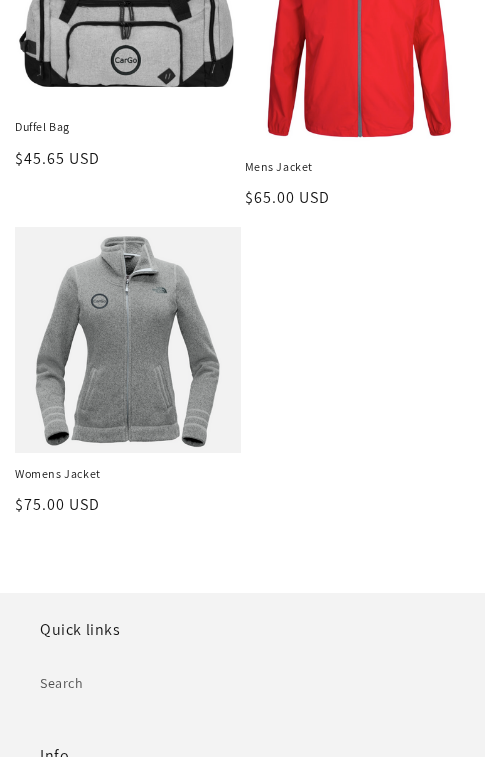 click on "Womens Jacket" at bounding box center [128, 474] 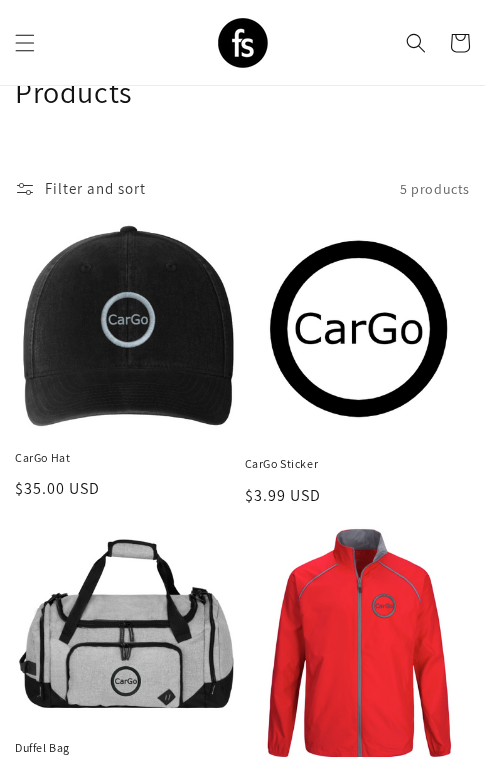 scroll, scrollTop: 29, scrollLeft: 0, axis: vertical 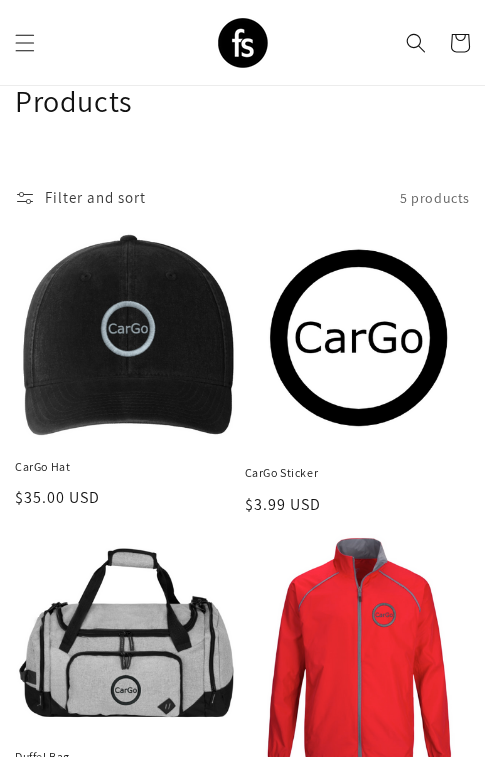 click on "CarGo Hat" at bounding box center [128, 467] 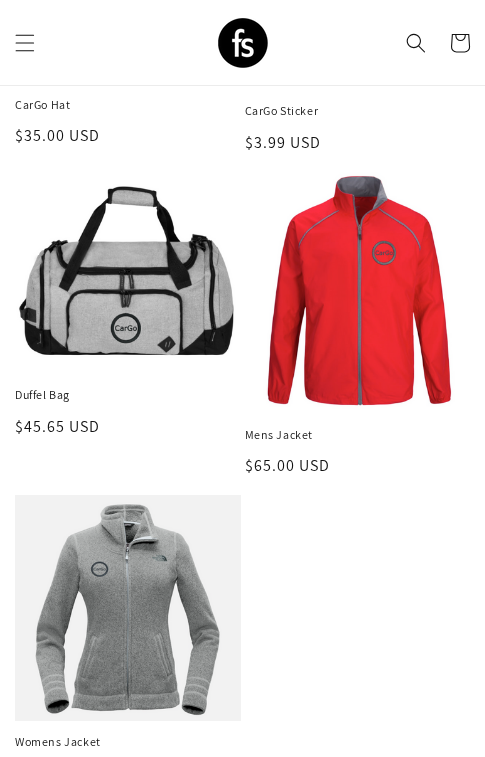 scroll, scrollTop: 344, scrollLeft: 0, axis: vertical 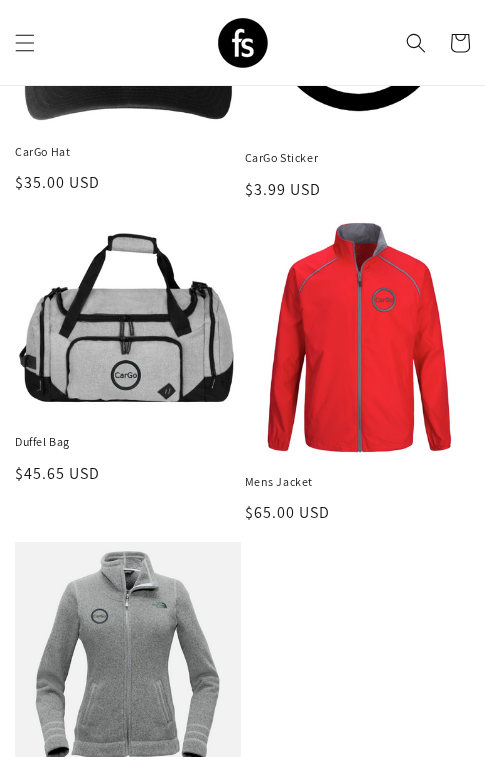 click on "Mens Jacket" at bounding box center (358, 482) 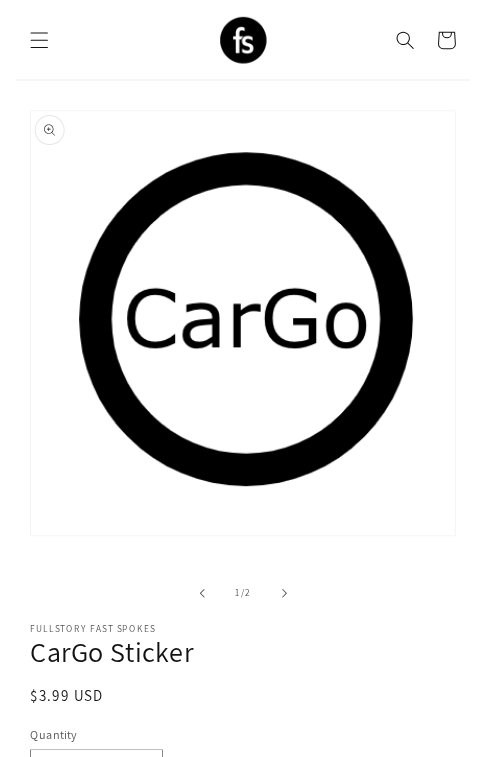 scroll, scrollTop: 0, scrollLeft: 0, axis: both 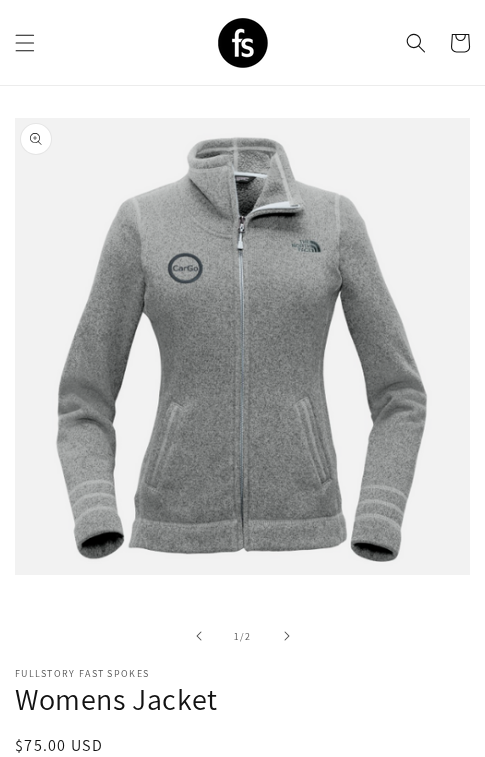 click on "Add to cart" at bounding box center (235, 980) 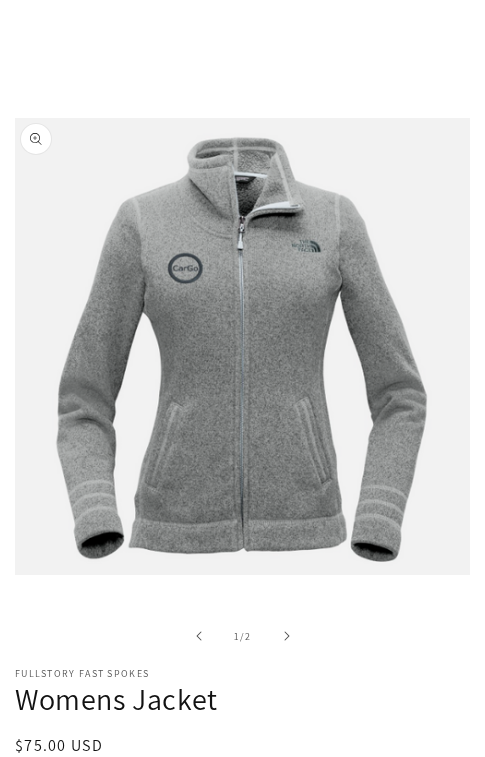 scroll, scrollTop: 247, scrollLeft: 0, axis: vertical 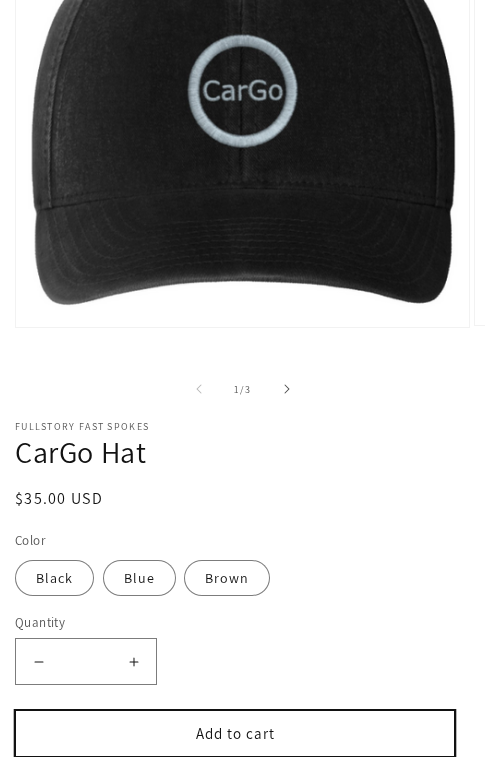click on "Add to cart" at bounding box center (235, 733) 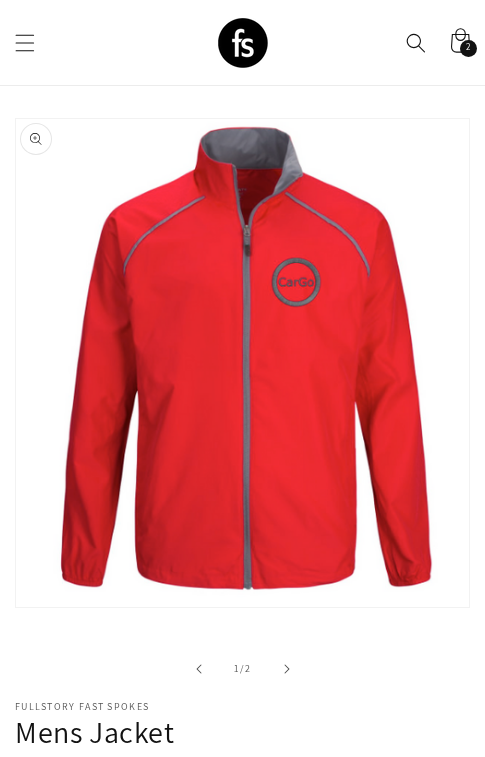 scroll, scrollTop: 0, scrollLeft: 0, axis: both 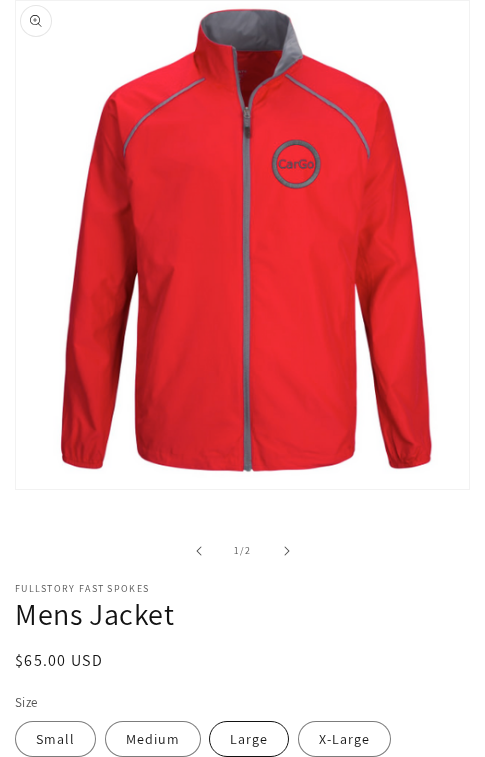 click on "Large" at bounding box center (249, 739) 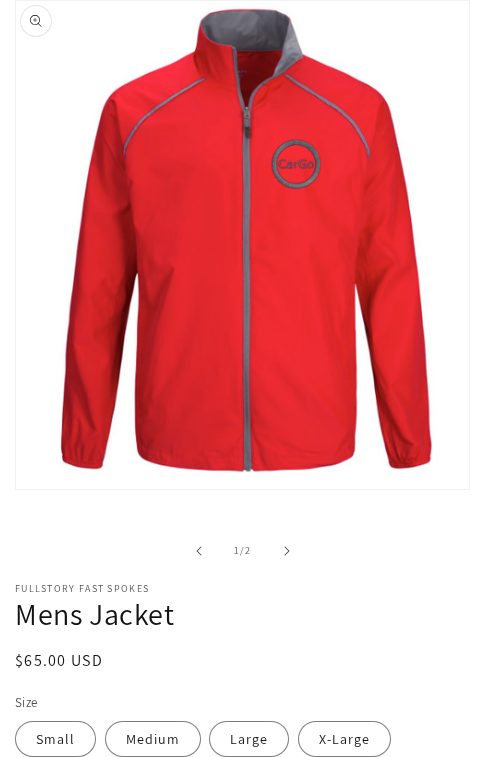 scroll, scrollTop: 280, scrollLeft: 0, axis: vertical 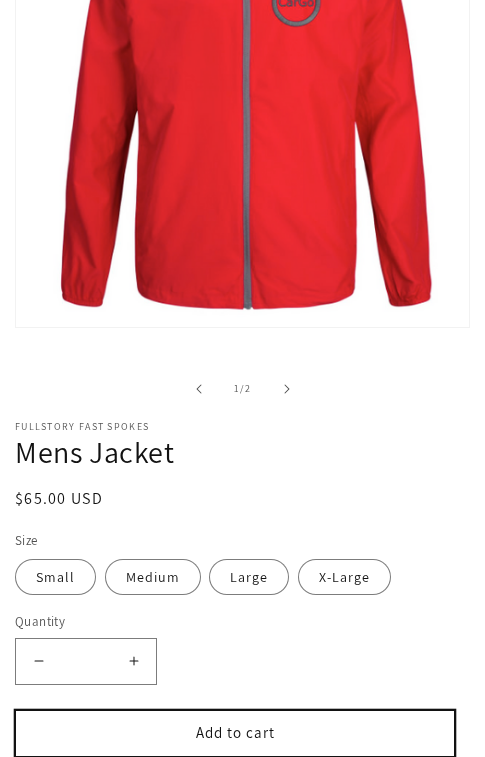 click on "Add to cart" at bounding box center [235, 733] 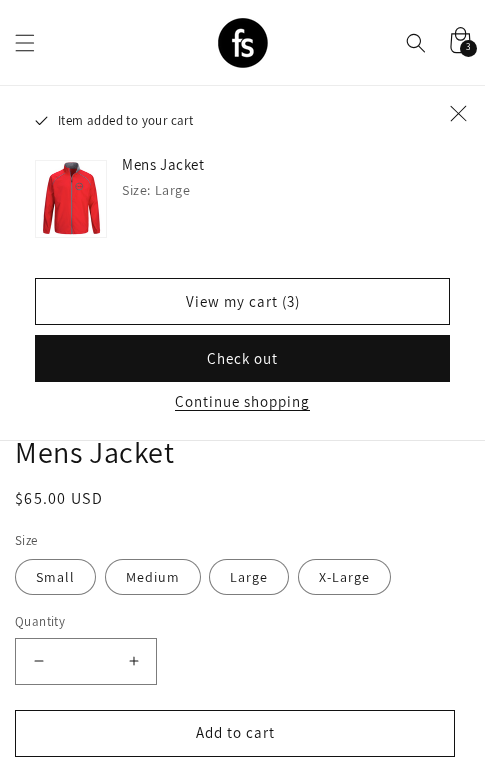 click 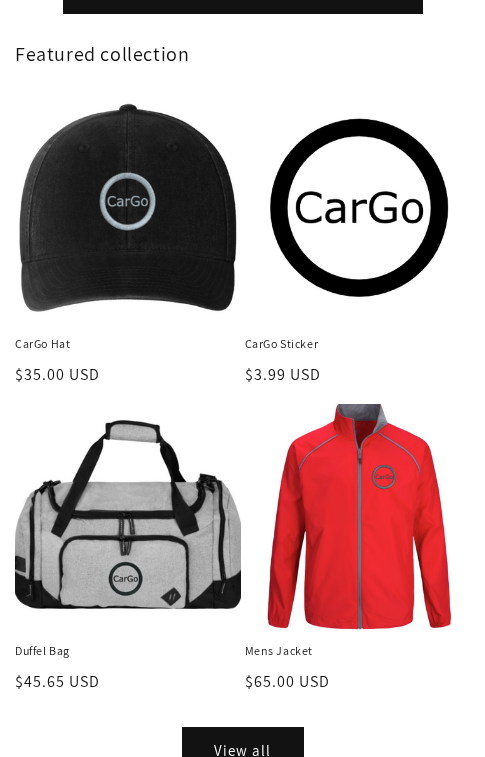 scroll, scrollTop: 1020, scrollLeft: 0, axis: vertical 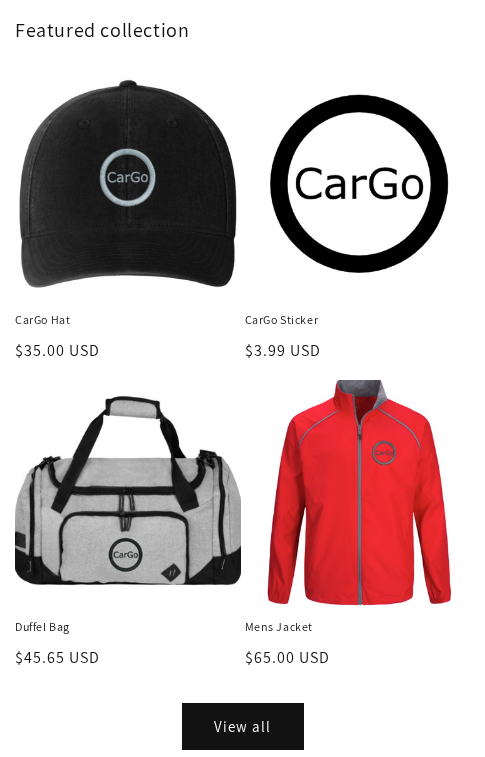 click on "CarGo Hat" at bounding box center (128, 320) 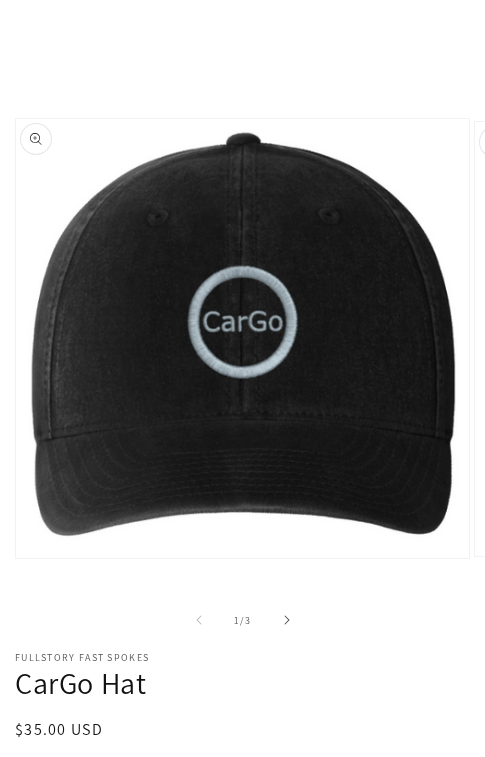 scroll, scrollTop: 231, scrollLeft: 0, axis: vertical 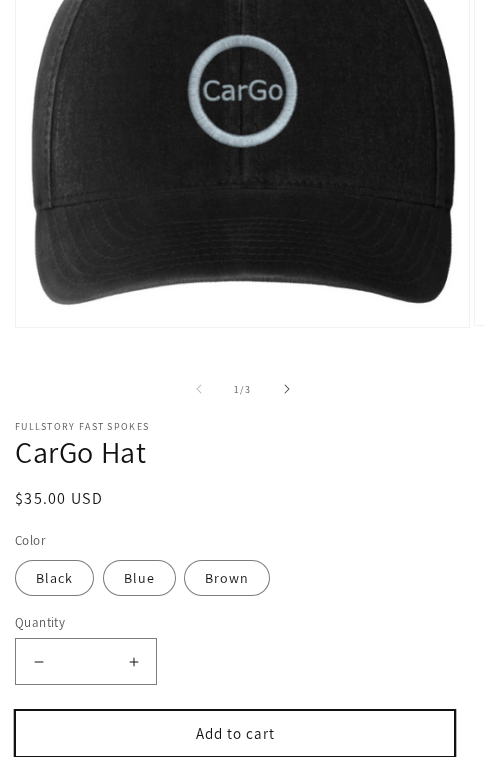 click on "Add to cart" at bounding box center [235, 733] 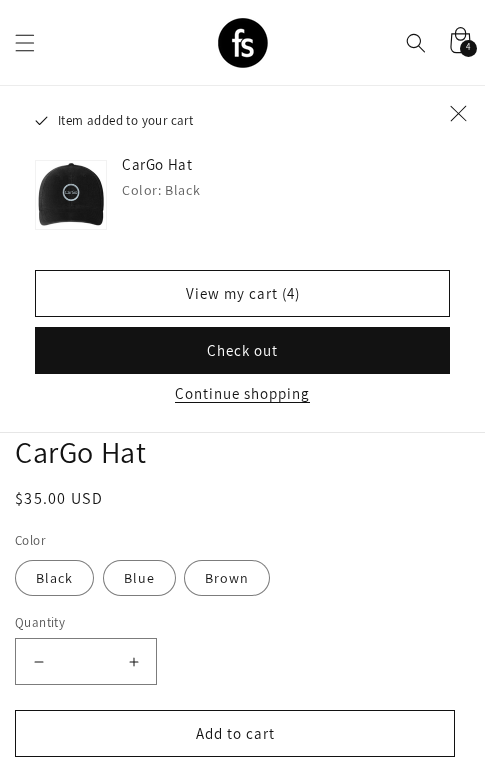 click 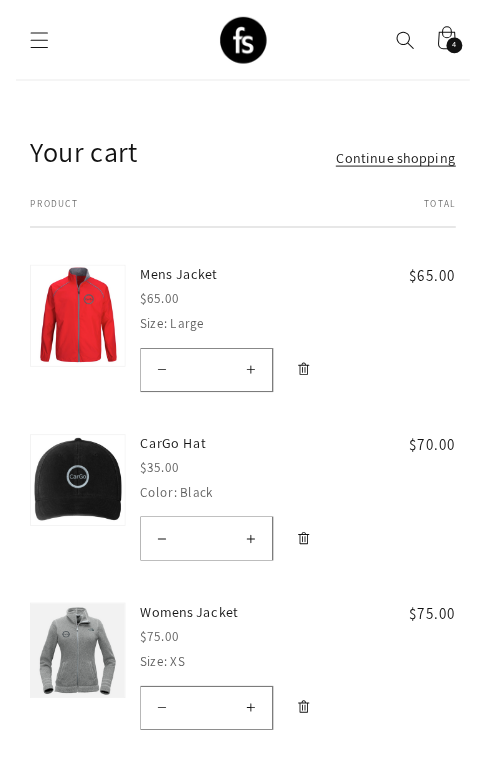 scroll, scrollTop: 0, scrollLeft: 0, axis: both 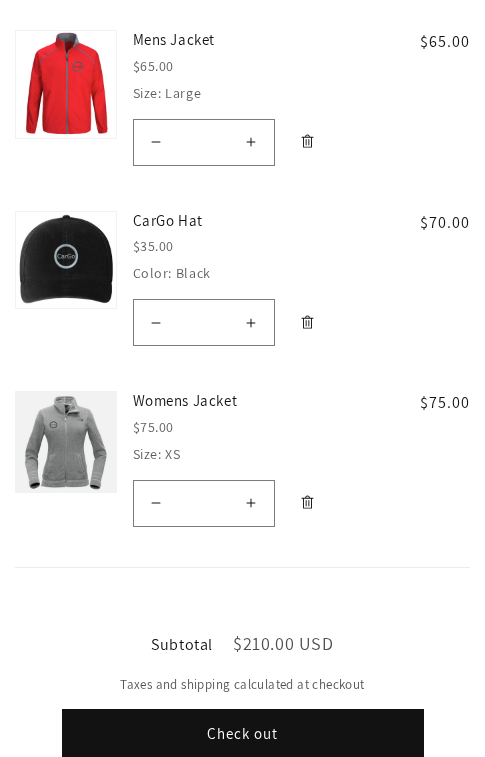 click on "Check out" at bounding box center [243, 733] 